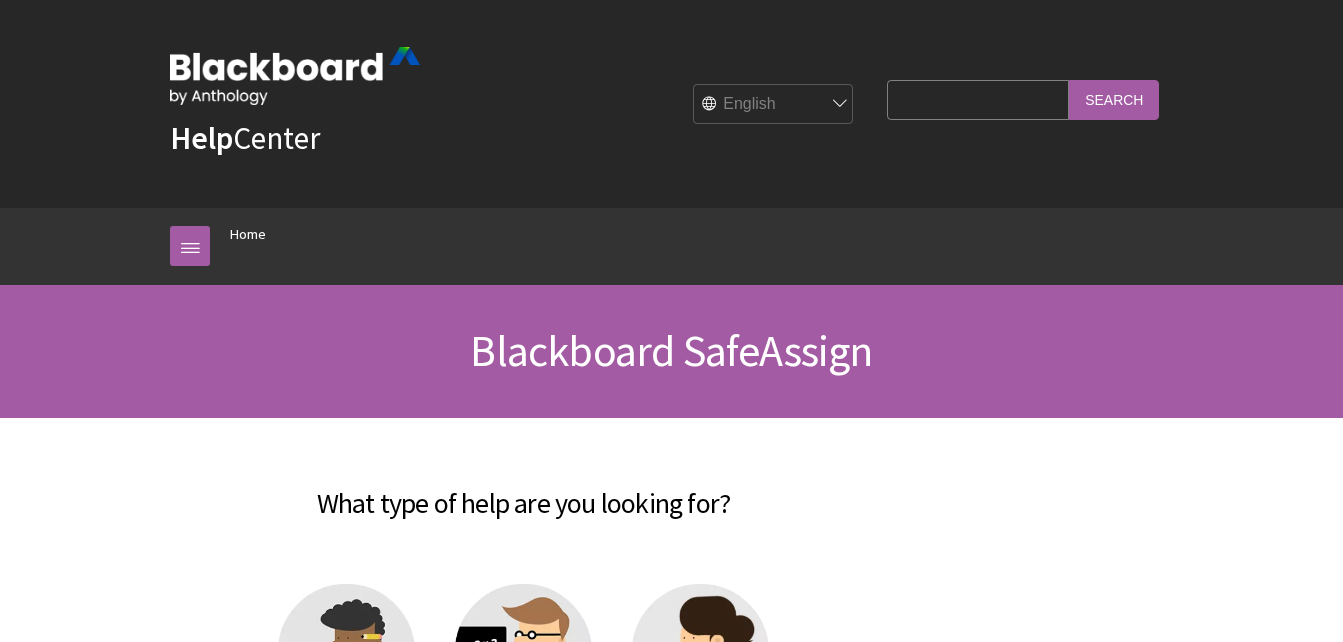 scroll, scrollTop: 98, scrollLeft: 0, axis: vertical 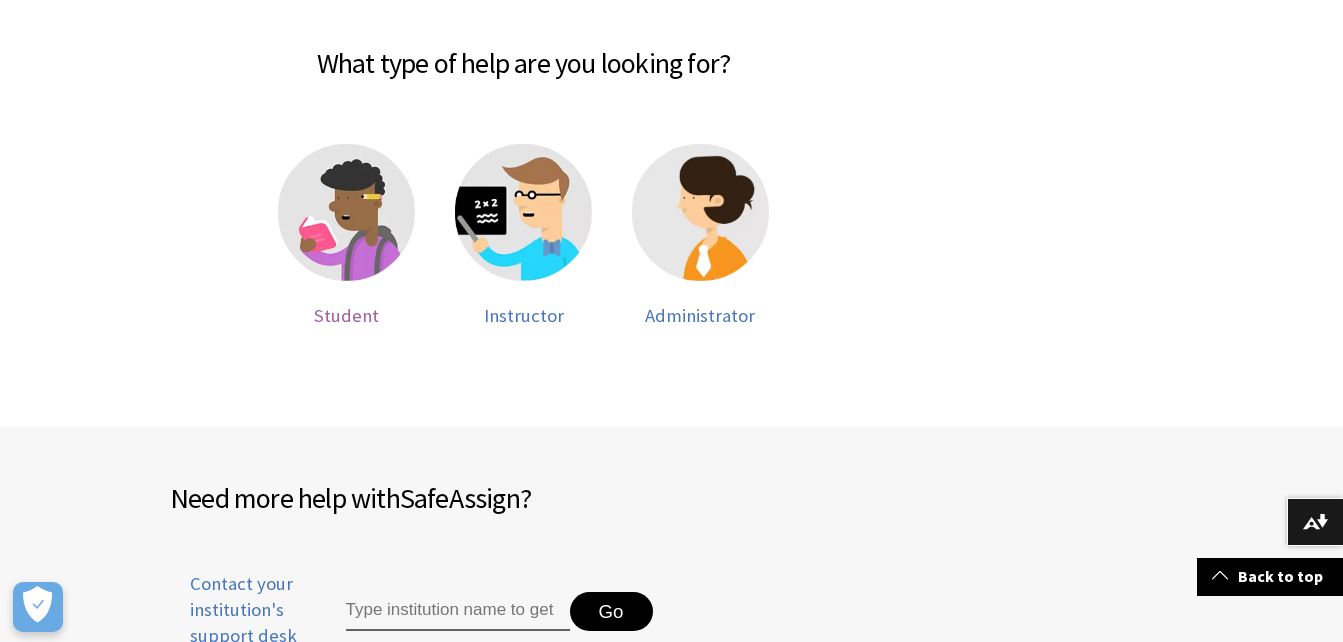 click at bounding box center (346, 212) 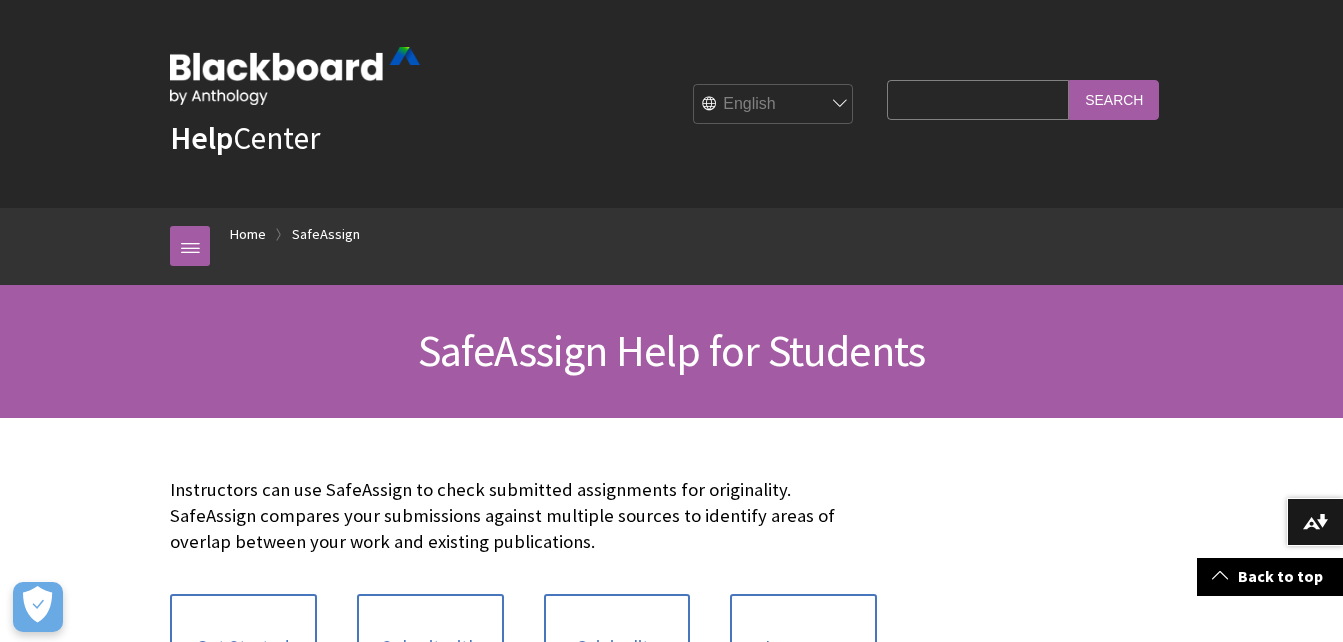 scroll, scrollTop: 600, scrollLeft: 0, axis: vertical 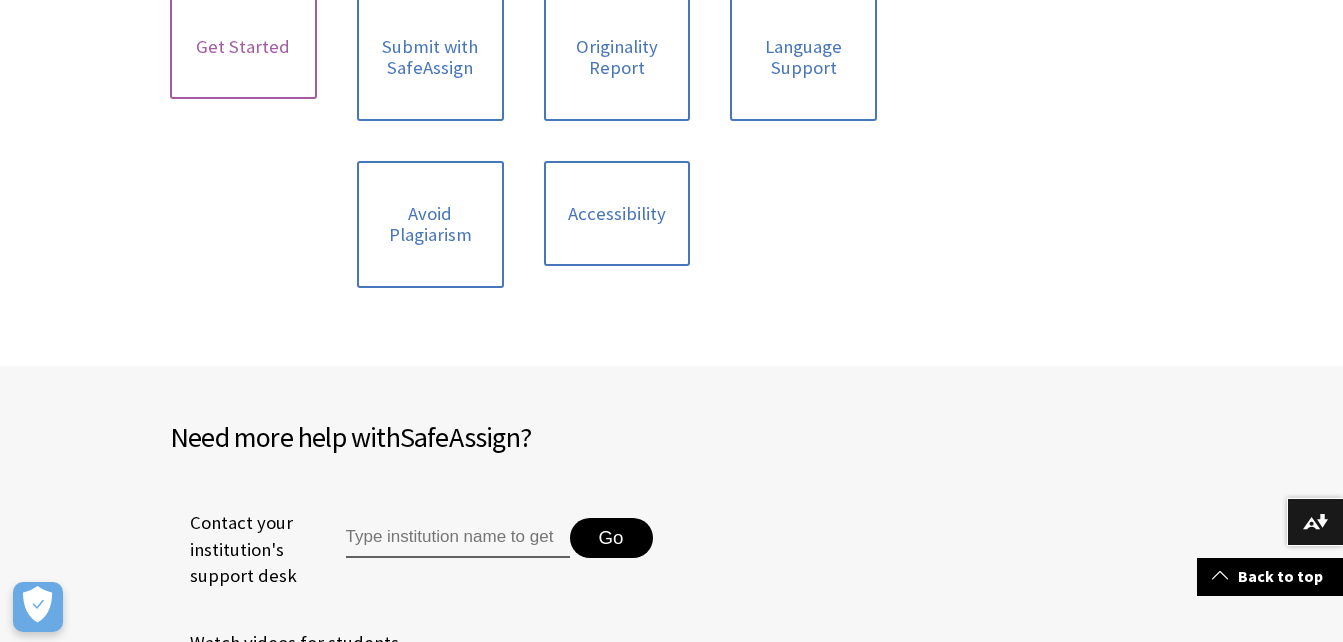 click on "Get Started" at bounding box center (243, 47) 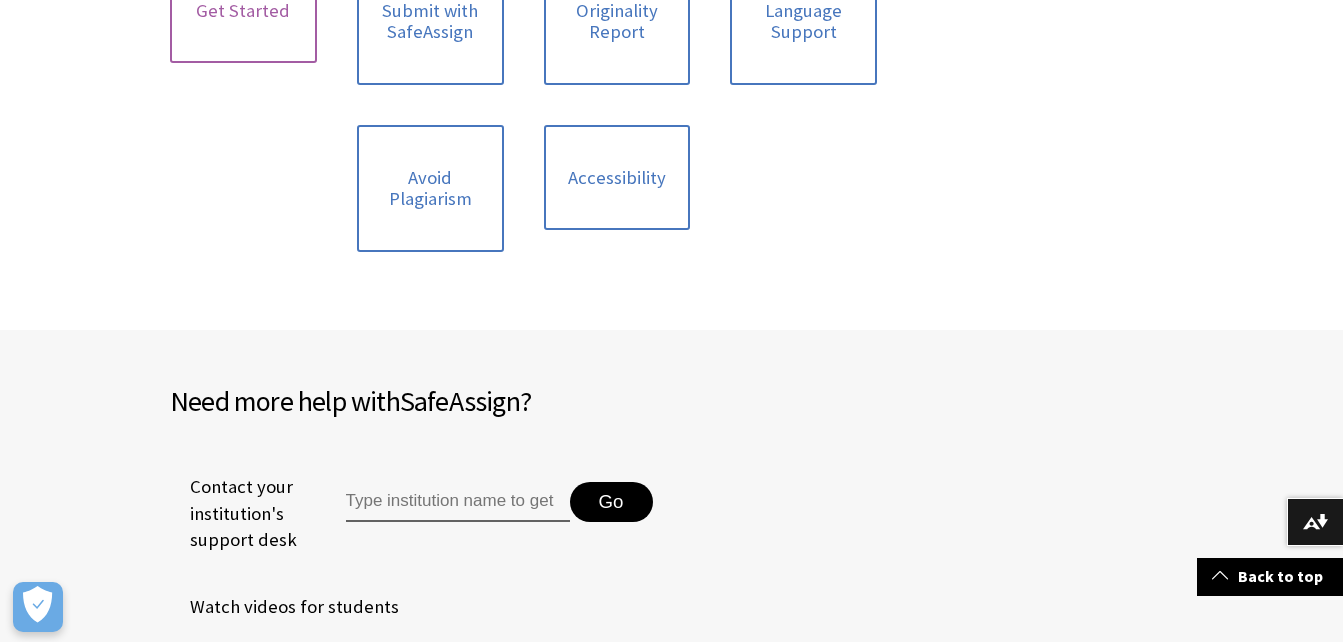 scroll, scrollTop: 640, scrollLeft: 0, axis: vertical 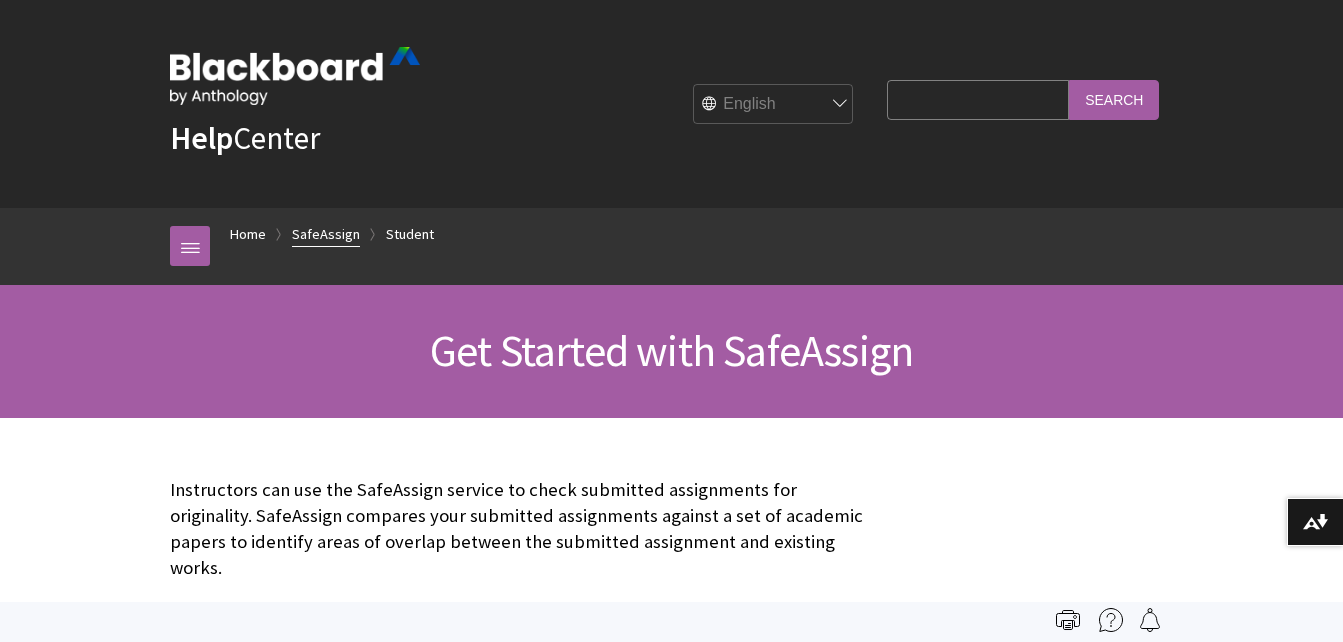 click on "SafeAssign" at bounding box center [326, 234] 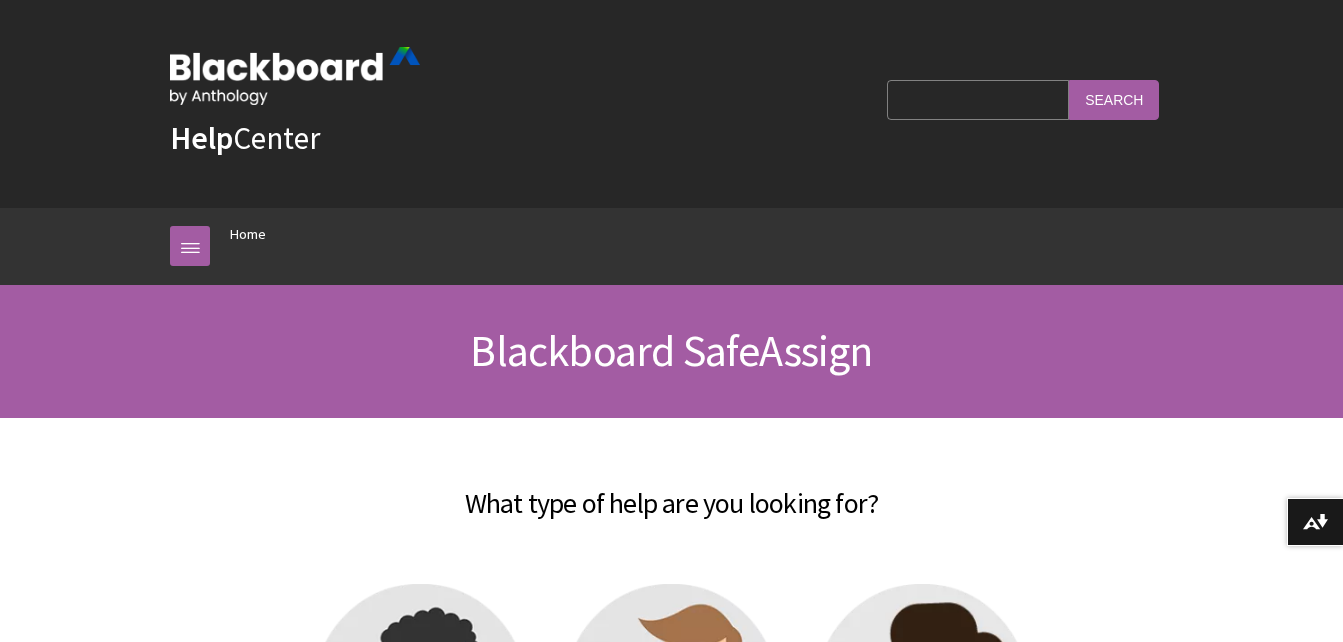 scroll, scrollTop: 0, scrollLeft: 0, axis: both 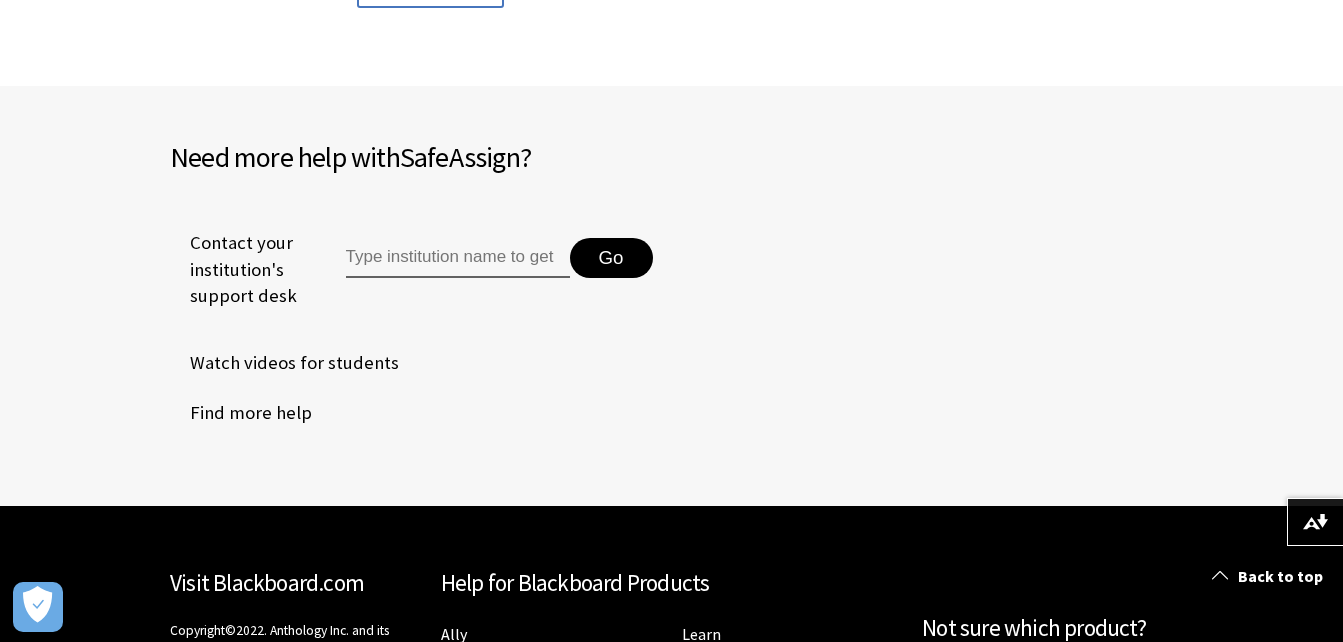 click at bounding box center [458, 258] 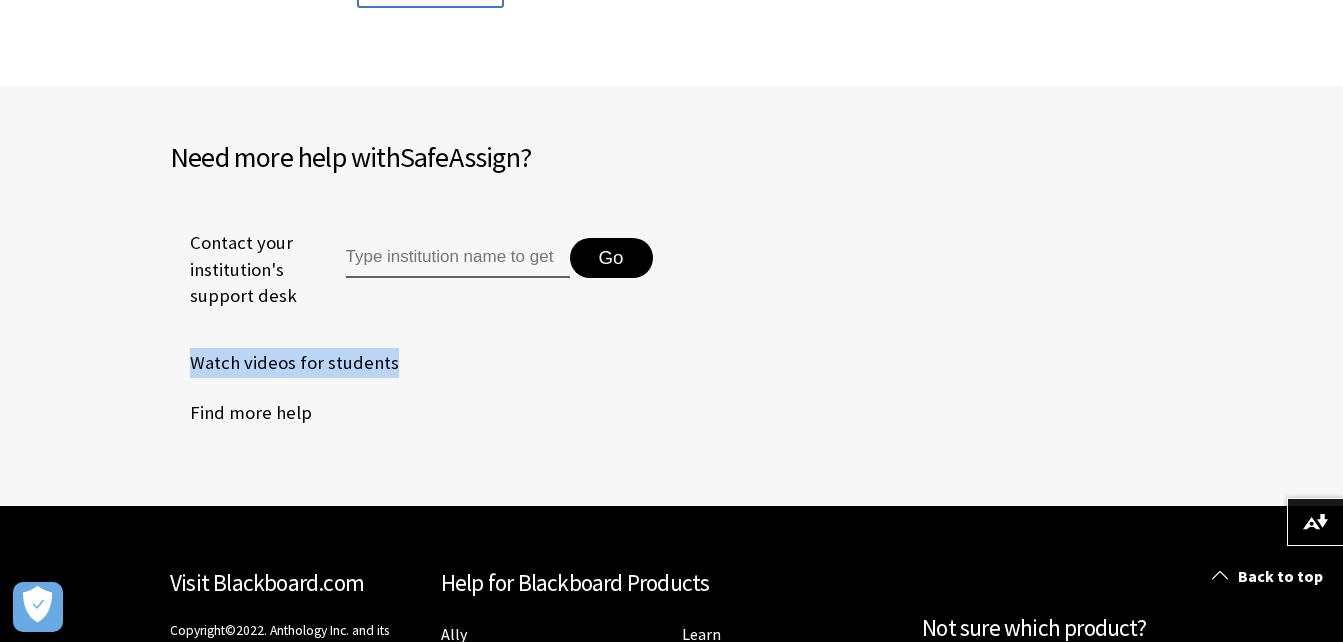 drag, startPoint x: 1342, startPoint y: 353, endPoint x: 1324, endPoint y: 312, distance: 44.777225 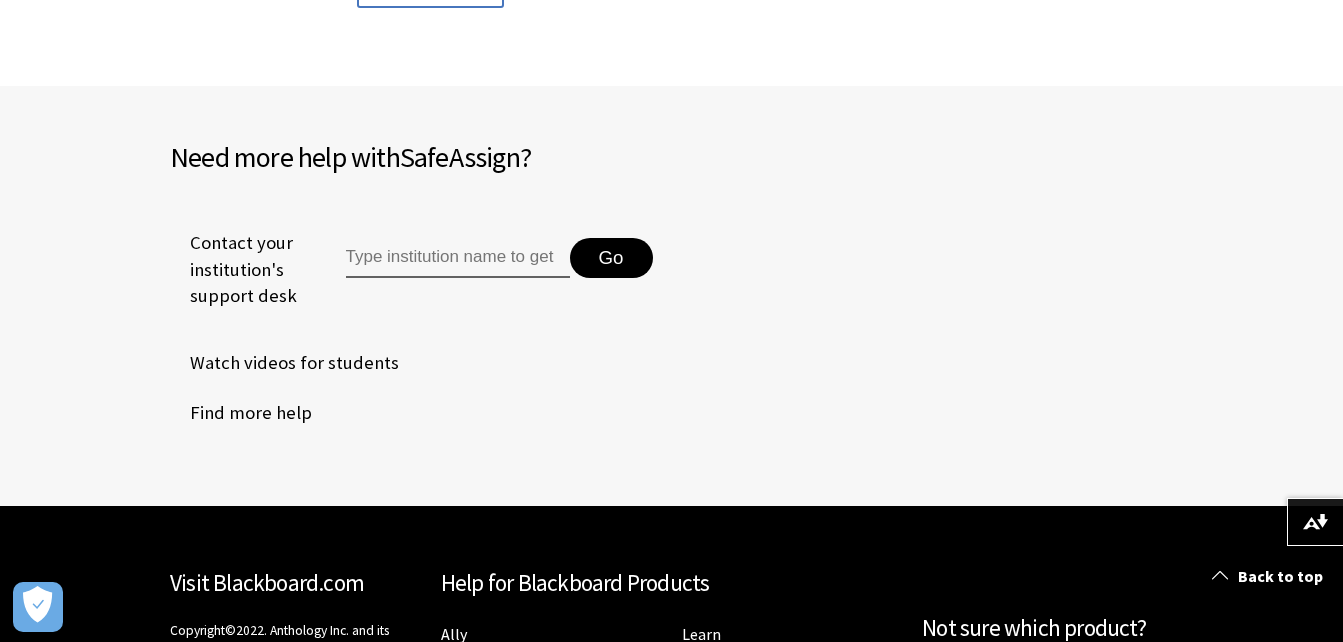 drag, startPoint x: 1324, startPoint y: 312, endPoint x: 1240, endPoint y: 124, distance: 205.9126 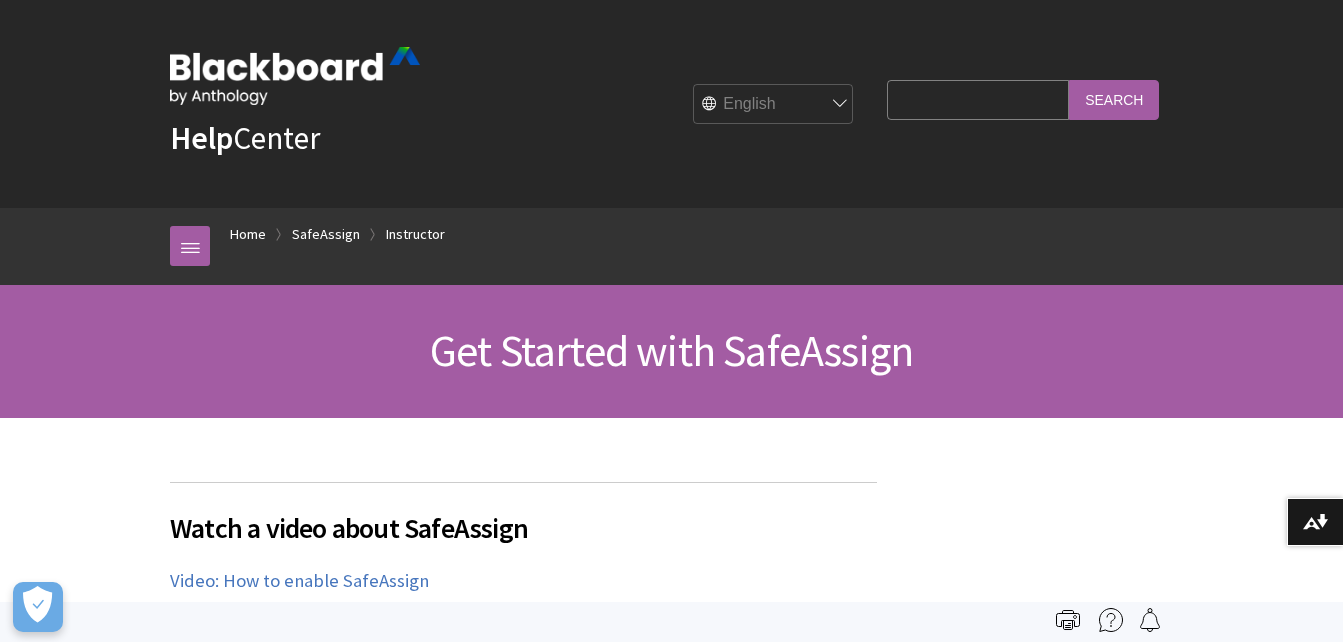 scroll, scrollTop: 0, scrollLeft: 0, axis: both 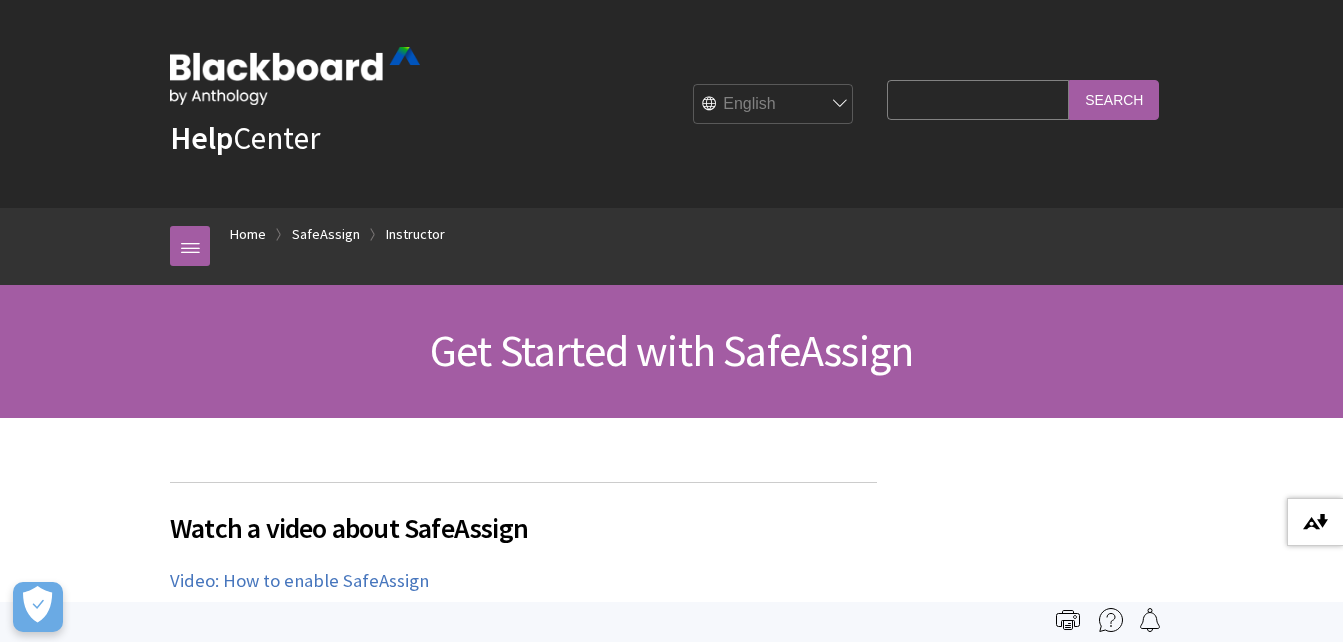 click at bounding box center [1315, 522] 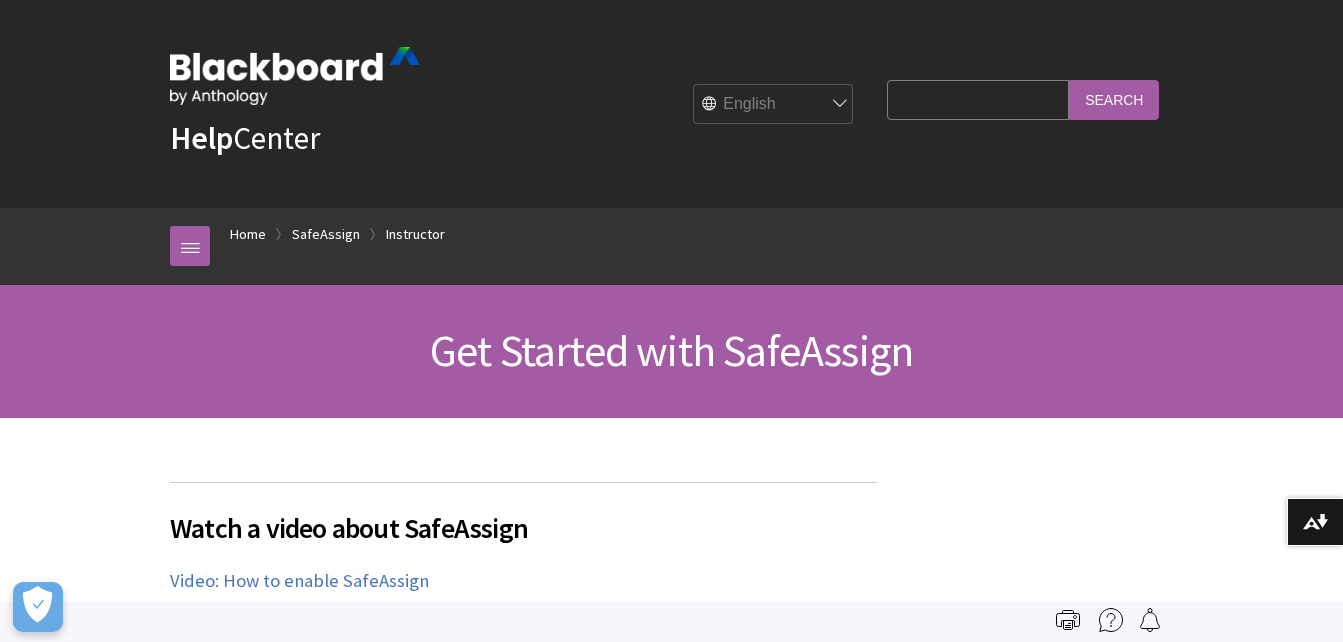 click on "Search Query" at bounding box center (978, 99) 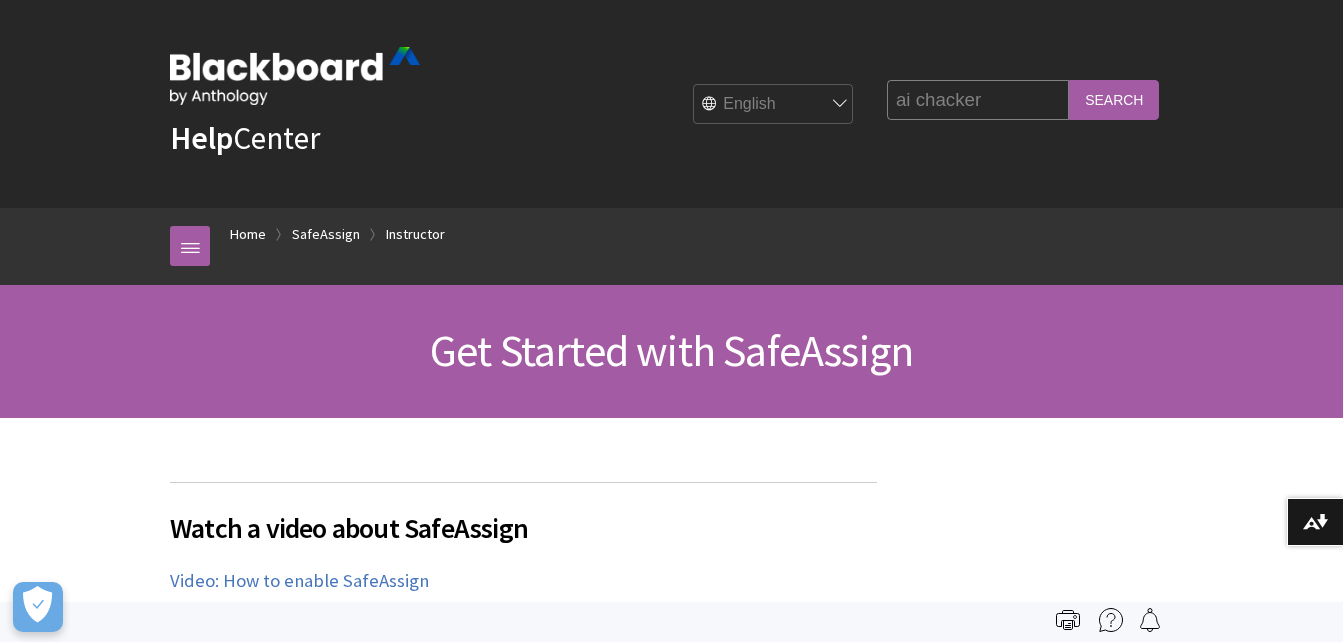 type on "ai chacker" 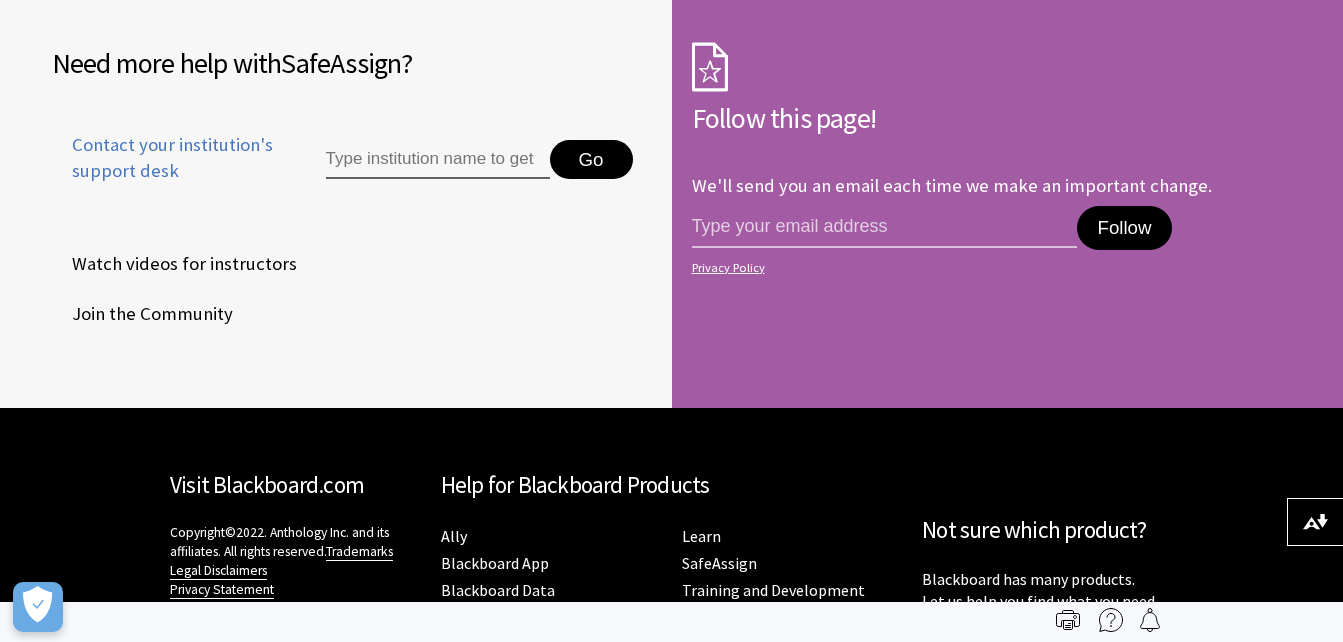 scroll, scrollTop: 3372, scrollLeft: 0, axis: vertical 